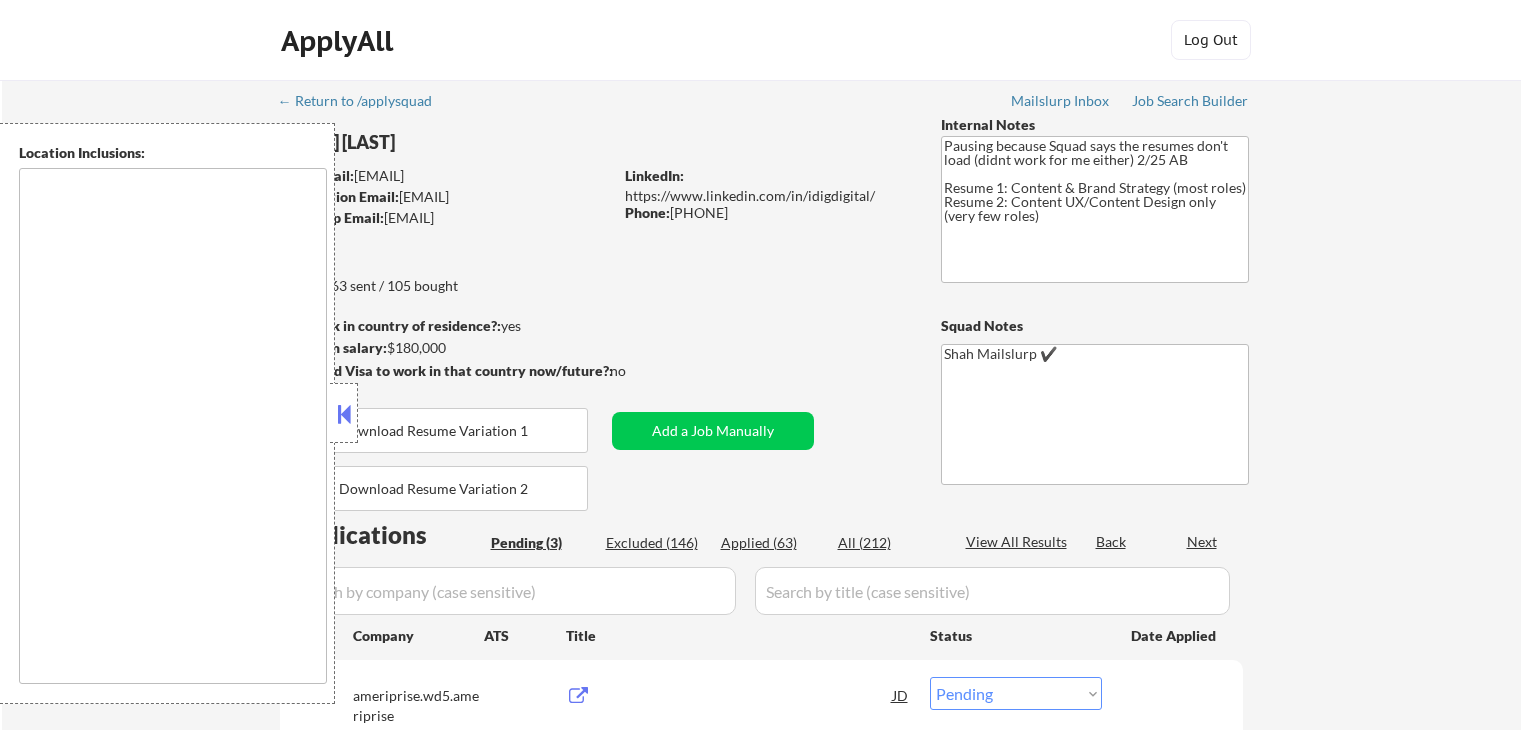 select on ""pending"" 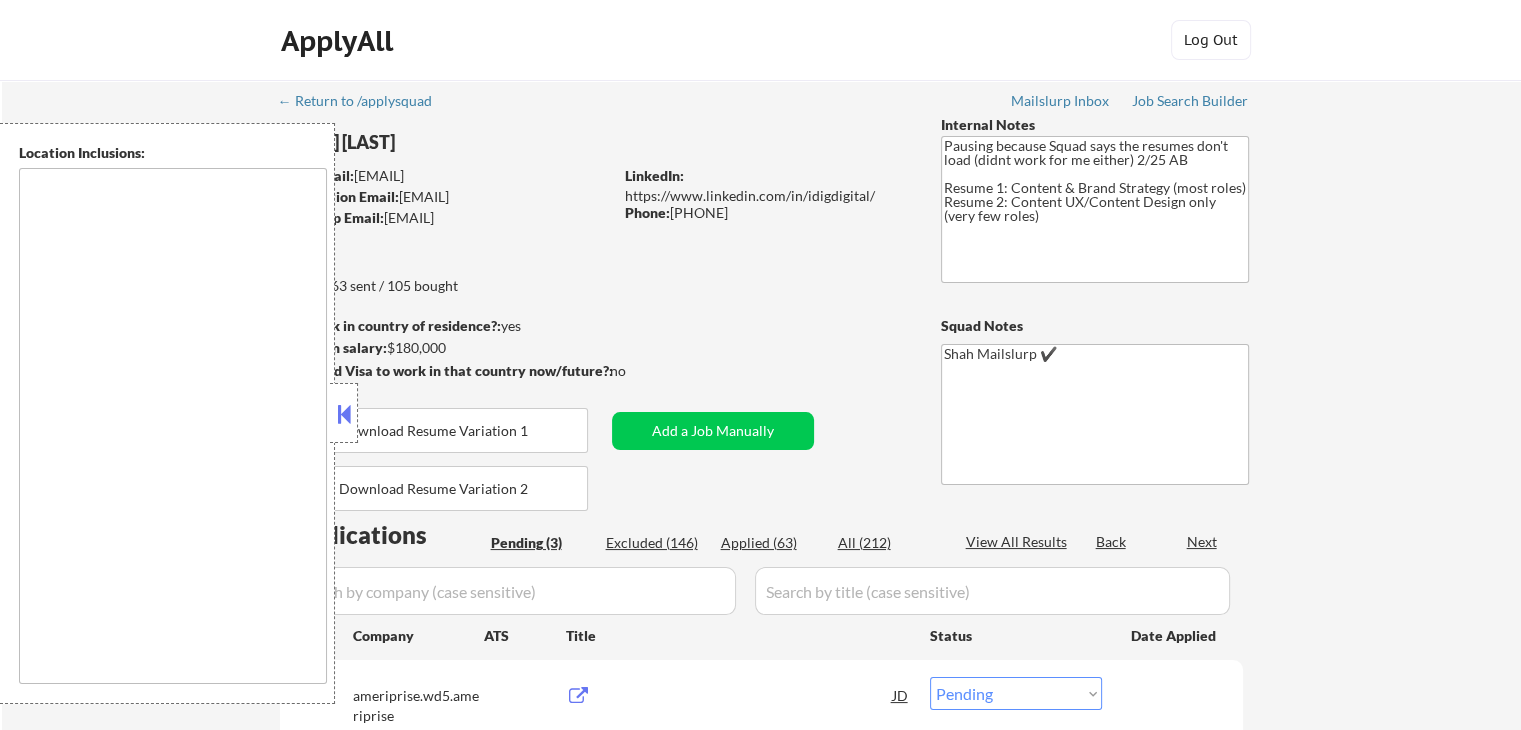 type on "[STATE] [STATE] [STATE] [STATE] [STATE] [STATE] [STATE] [STATE] [STATE] [STATE] [STATE] [STATE] [STATE] [STATE] [STATE] [STATE] [STATE] [STATE] [STATE] [STATE] [STATE] [STATE] [STATE] [STATE] [STATE] [STATE]" 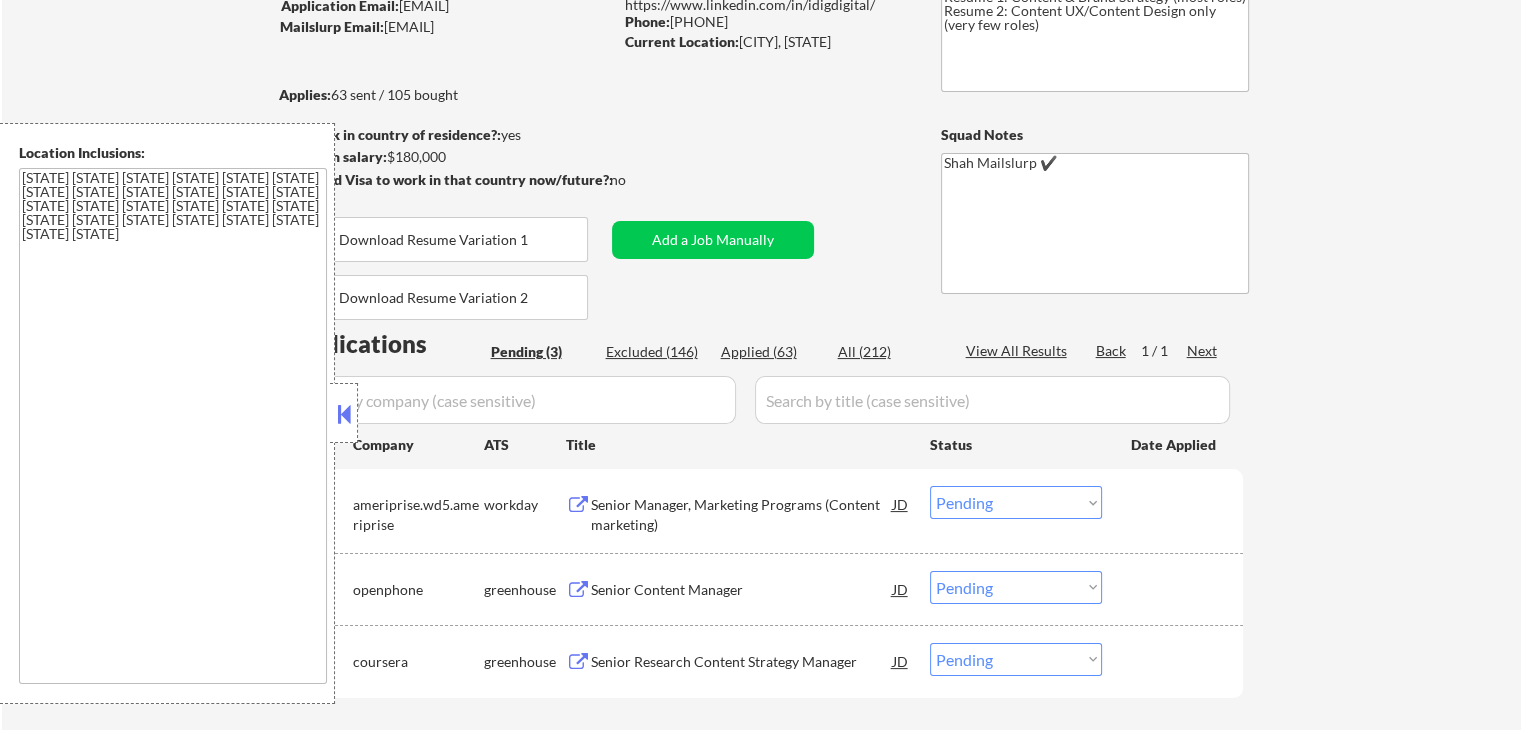 scroll, scrollTop: 200, scrollLeft: 0, axis: vertical 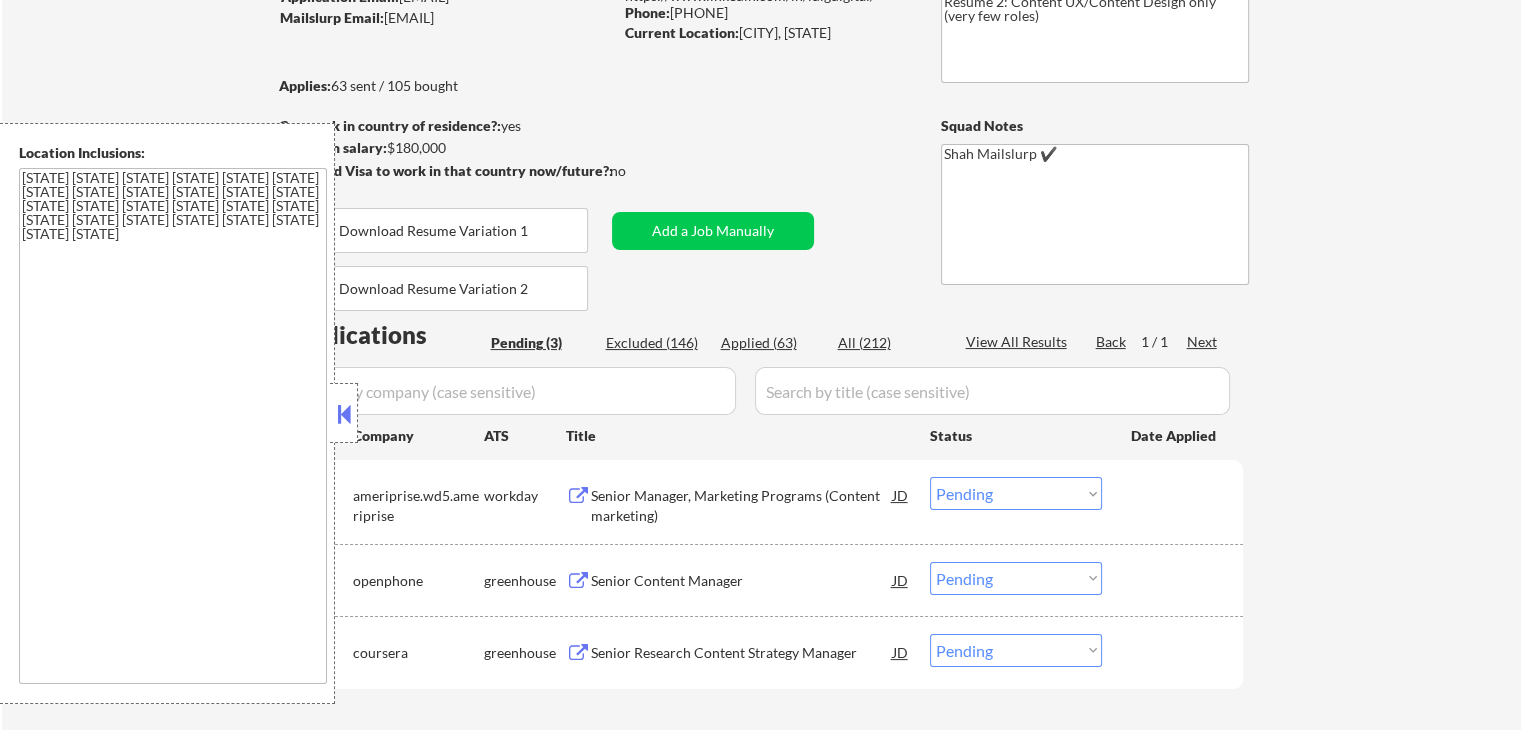 click at bounding box center (344, 414) 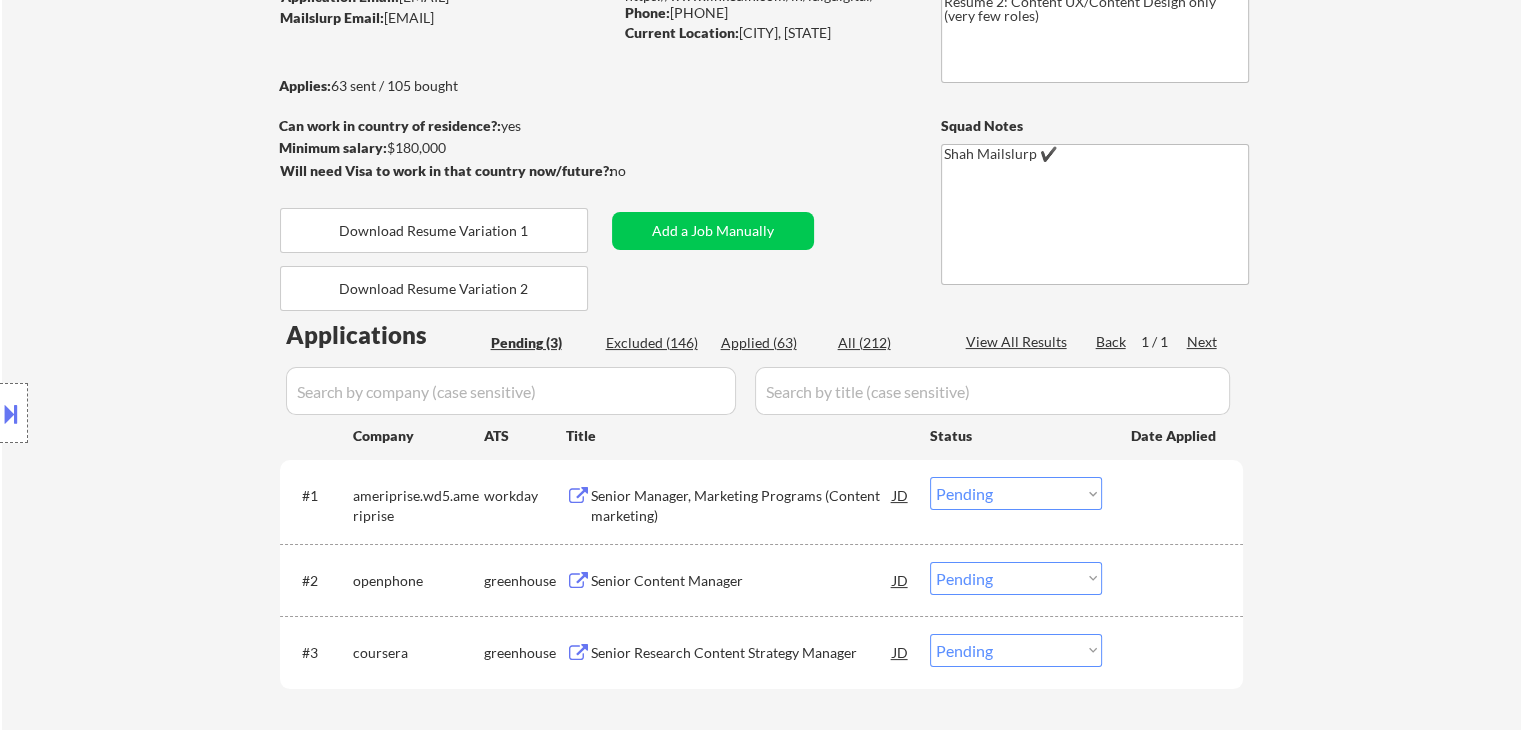 scroll, scrollTop: 400, scrollLeft: 0, axis: vertical 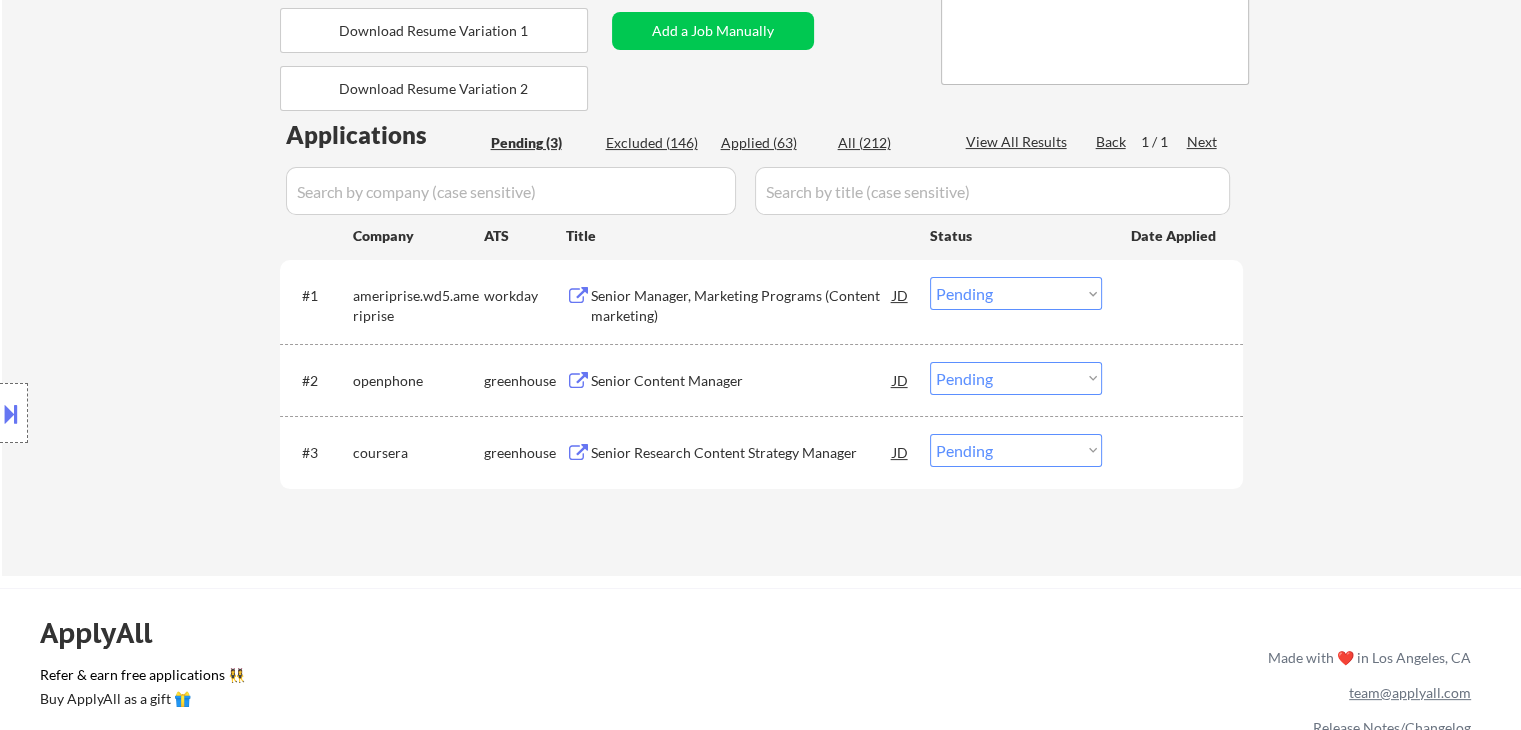 click on "Senior Research Content Strategy Manager" at bounding box center (742, 453) 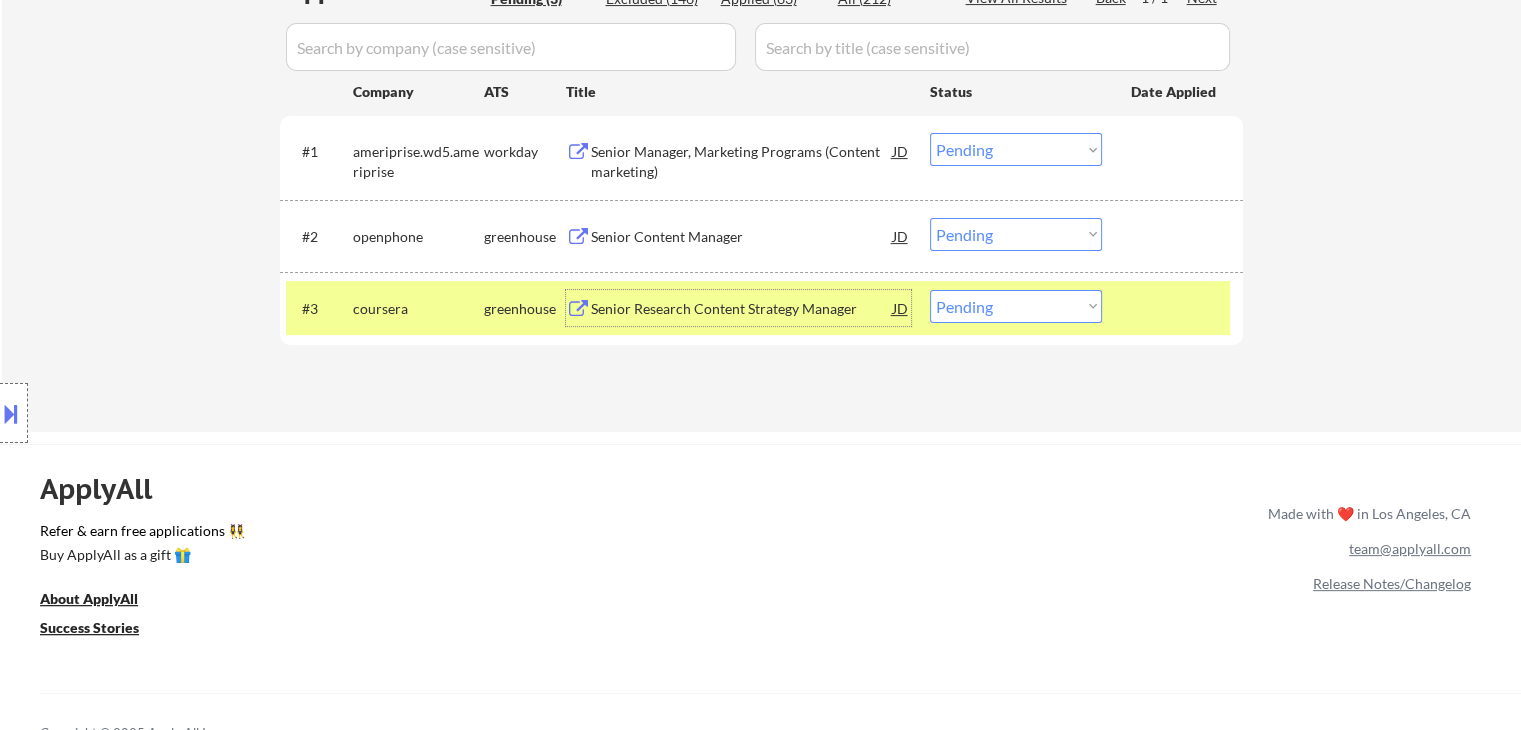 scroll, scrollTop: 600, scrollLeft: 0, axis: vertical 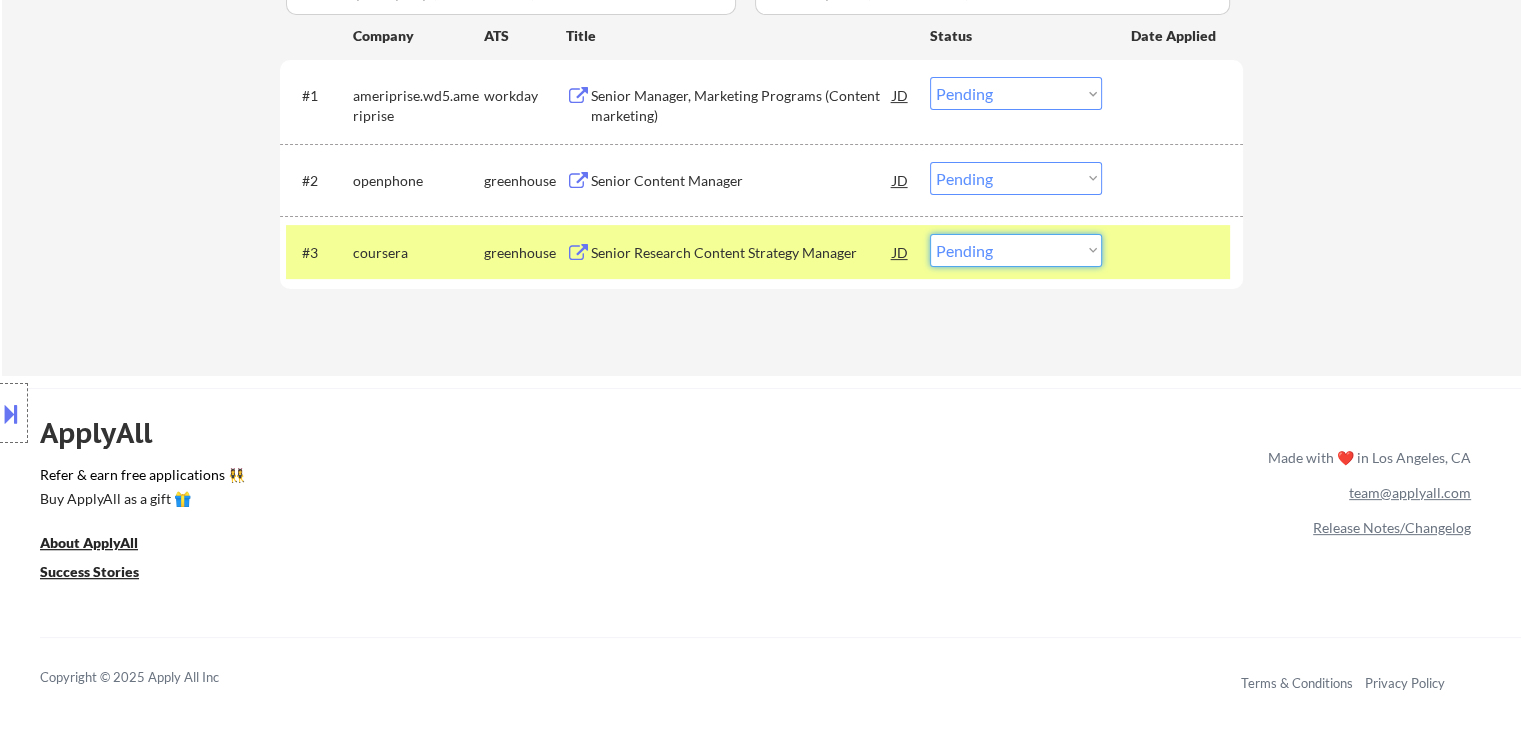 click on "Choose an option... Pending Applied Excluded (Questions) Excluded (Expired) Excluded (Location) Excluded (Bad Match) Excluded (Blocklist) Excluded (Salary) Excluded (Other)" at bounding box center (1016, 250) 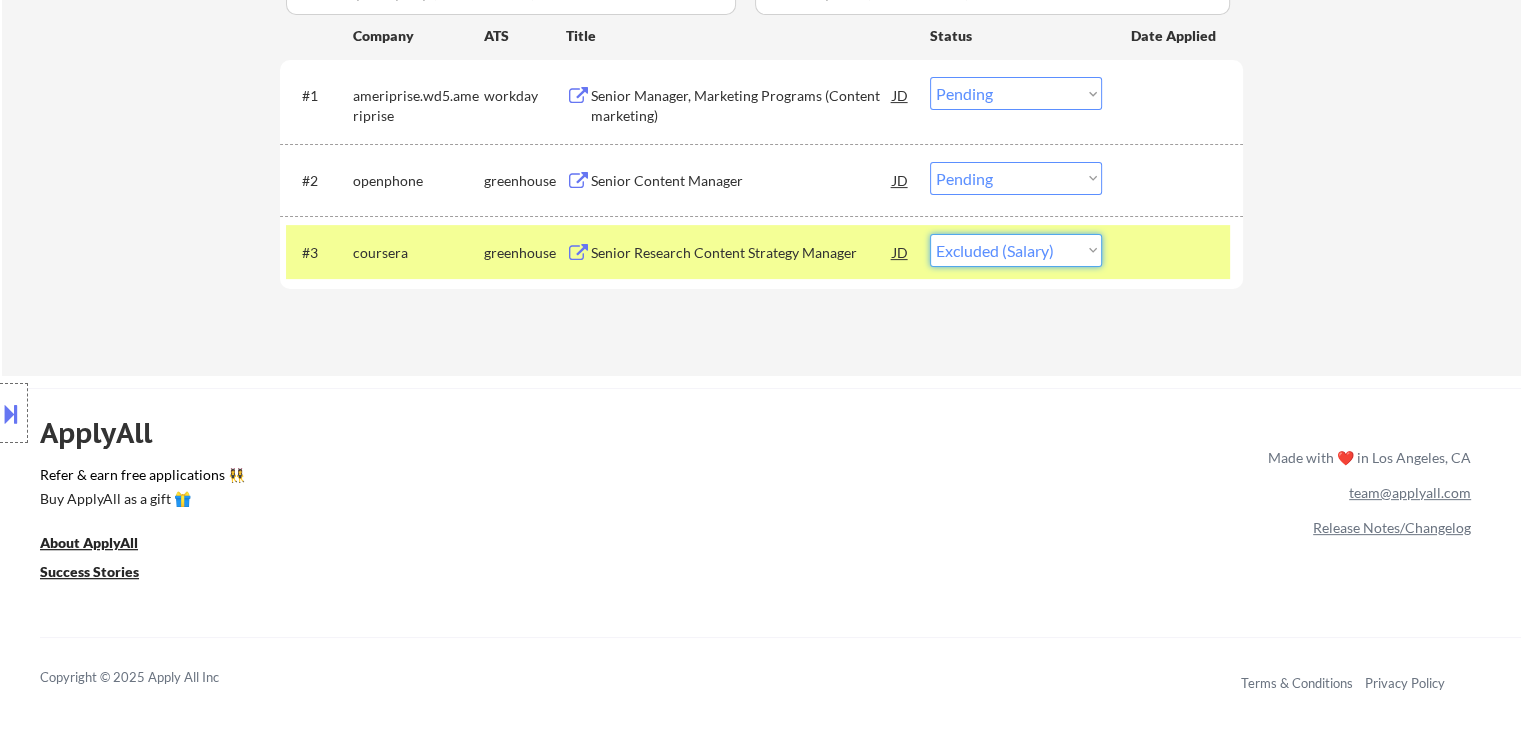 click on "Choose an option... Pending Applied Excluded (Questions) Excluded (Expired) Excluded (Location) Excluded (Bad Match) Excluded (Blocklist) Excluded (Salary) Excluded (Other)" at bounding box center (1016, 250) 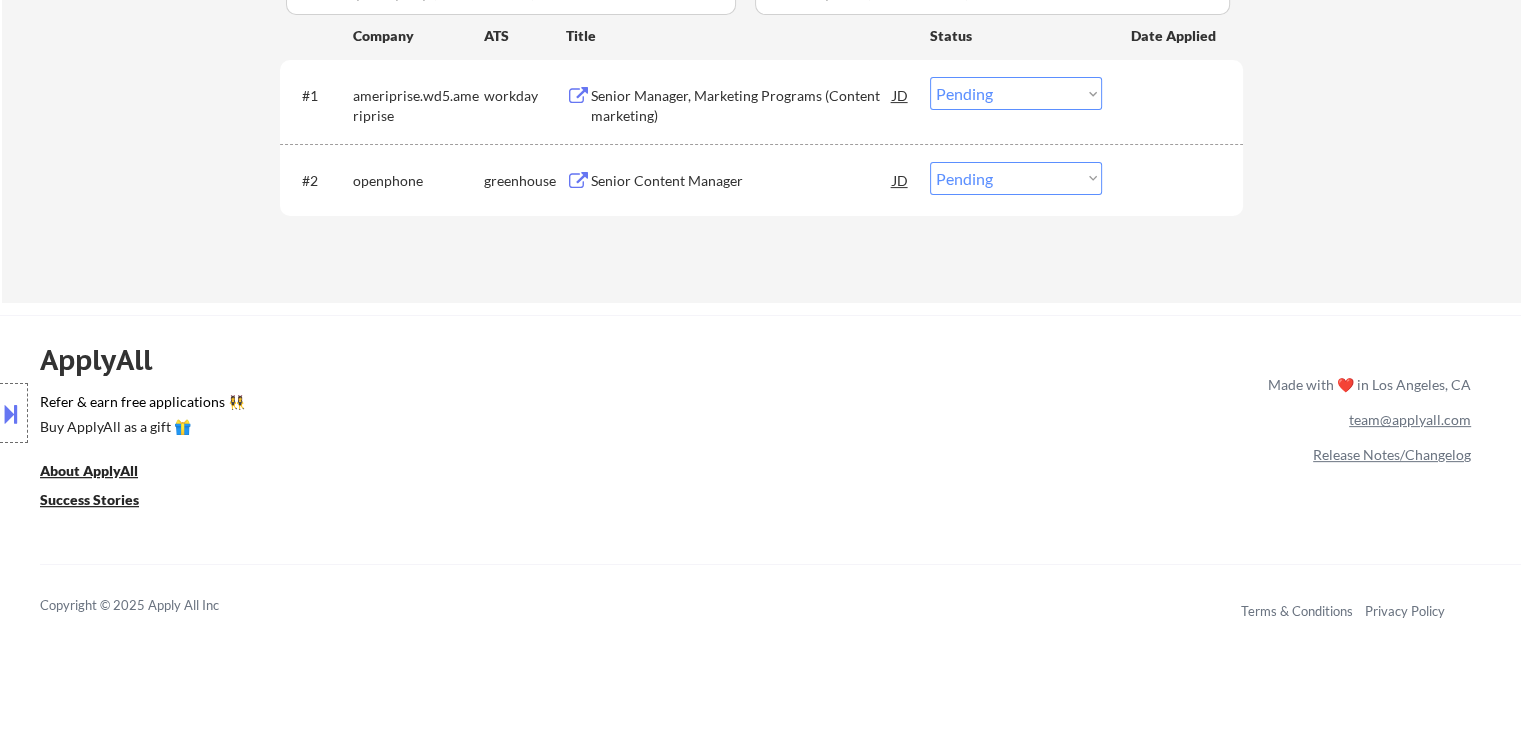 click on "Senior Content Manager" at bounding box center (742, 181) 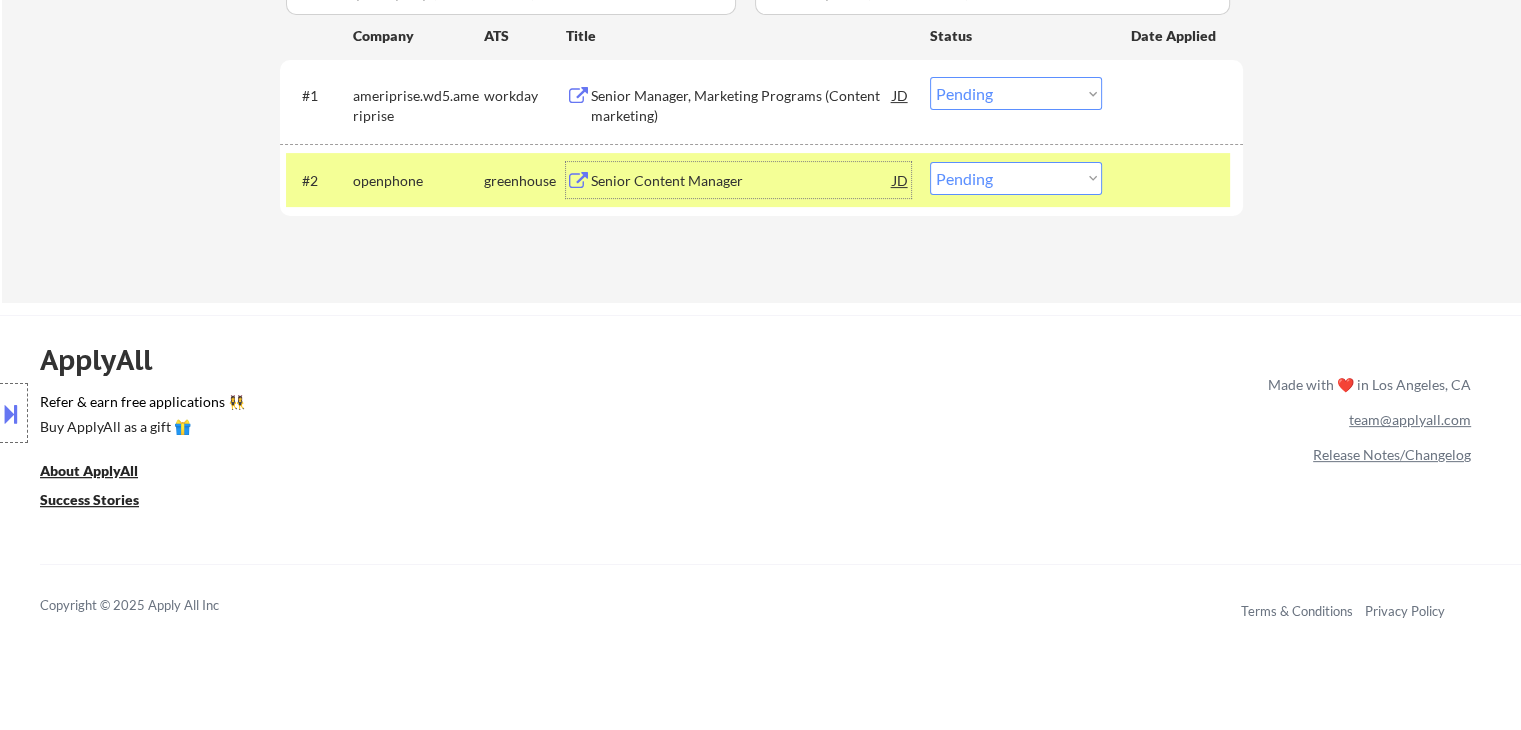 click on "Choose an option... Pending Applied Excluded (Questions) Excluded (Expired) Excluded (Location) Excluded (Bad Match) Excluded (Blocklist) Excluded (Salary) Excluded (Other)" at bounding box center (1016, 178) 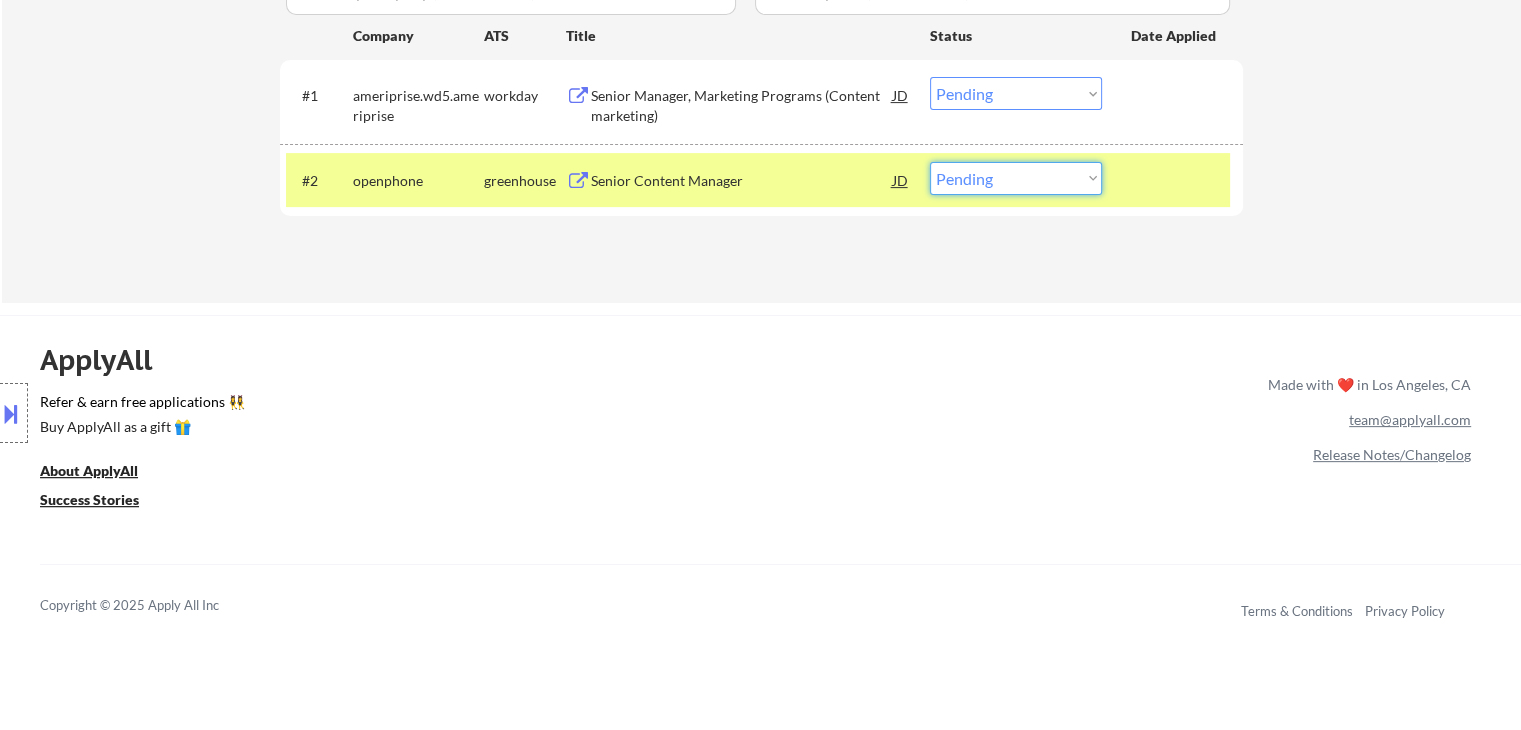 select on ""excluded__salary_"" 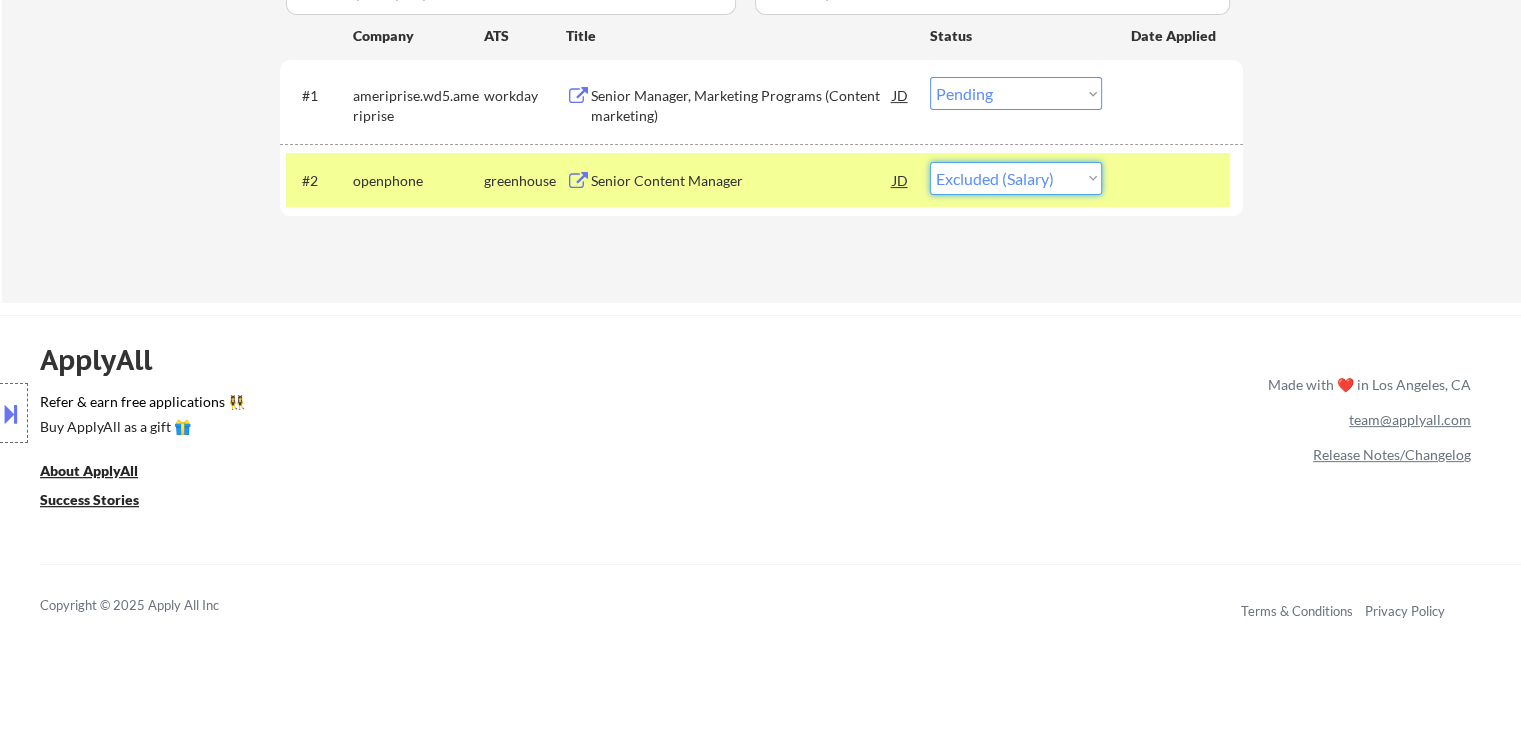click on "Choose an option... Pending Applied Excluded (Questions) Excluded (Expired) Excluded (Location) Excluded (Bad Match) Excluded (Blocklist) Excluded (Salary) Excluded (Other)" at bounding box center [1016, 178] 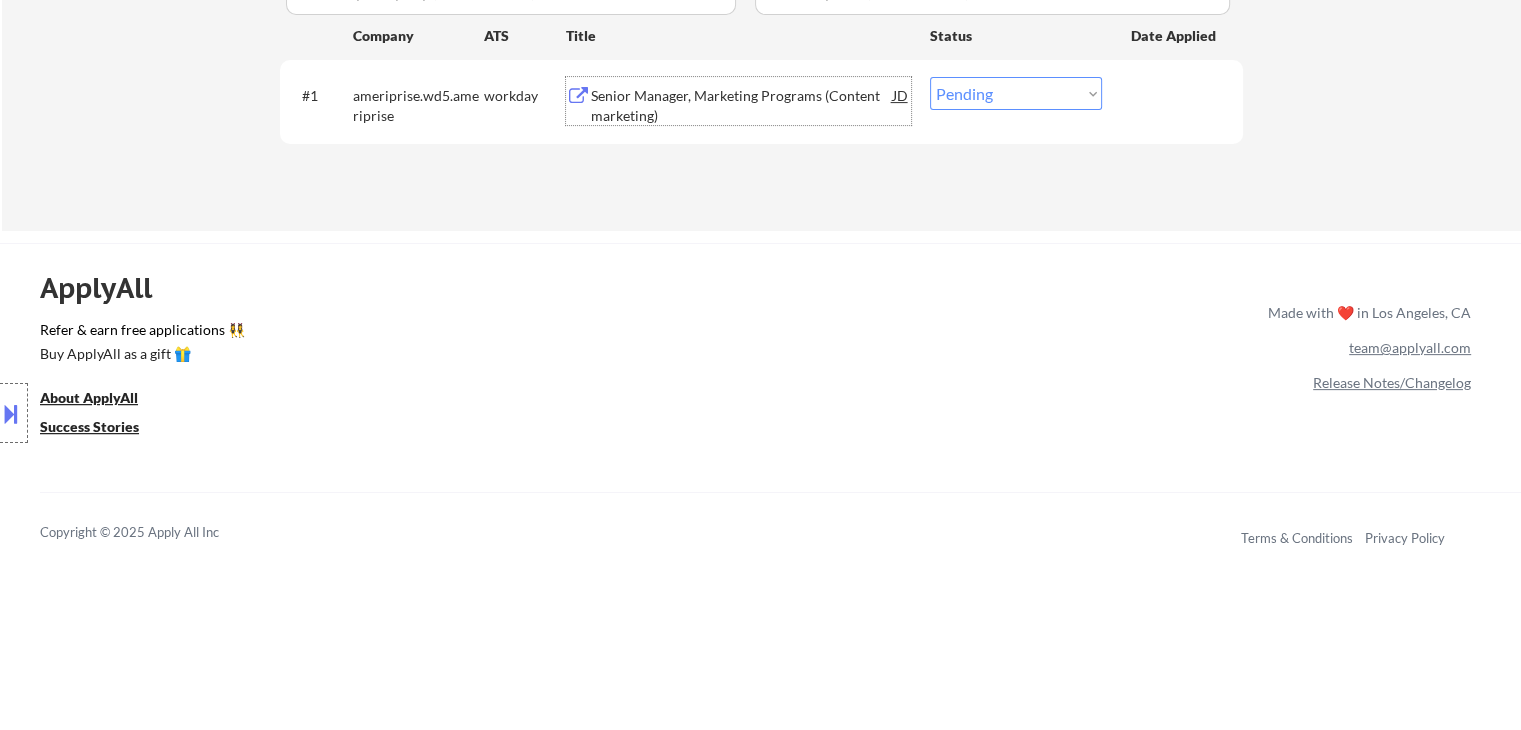 click on "Senior Manager, Marketing Programs (Content marketing)" at bounding box center [742, 105] 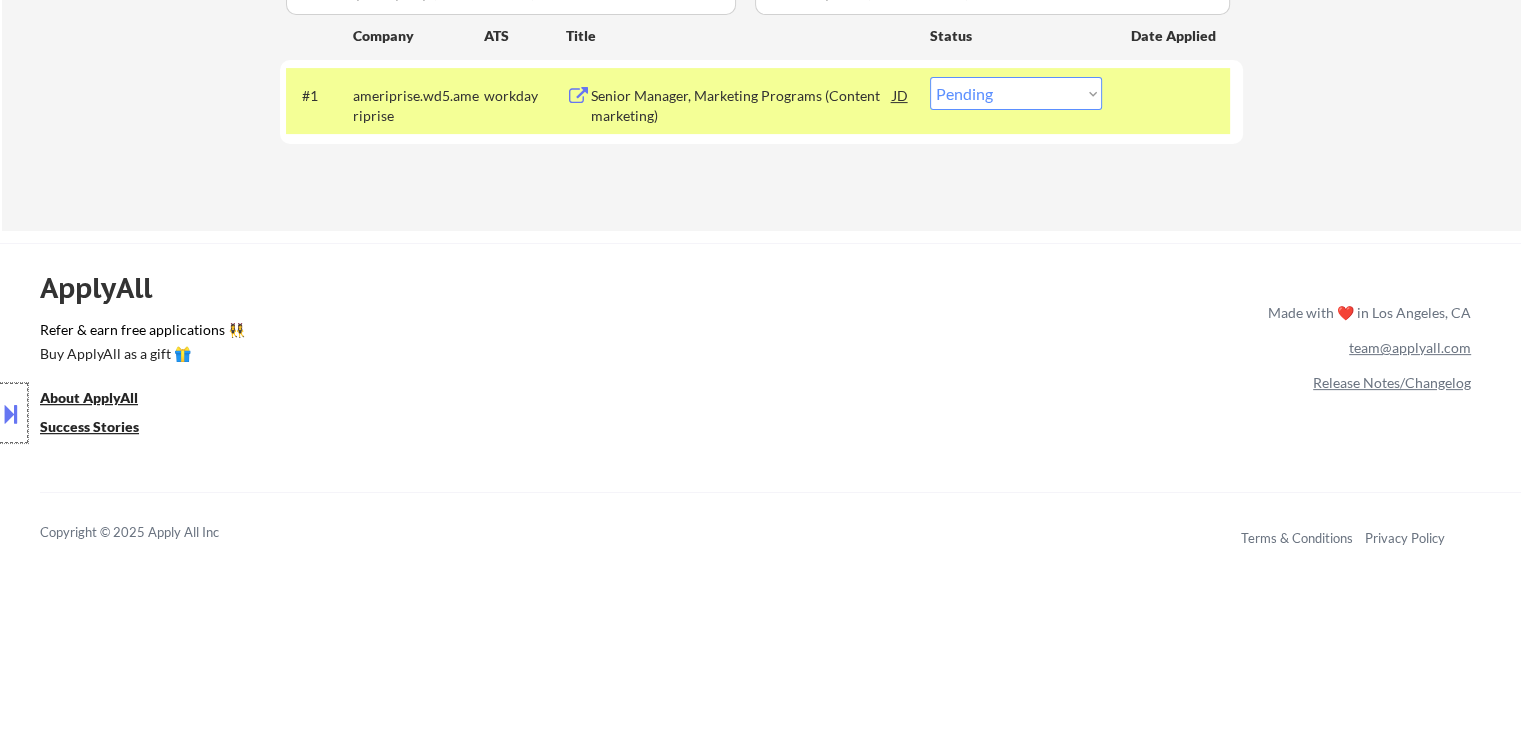 click at bounding box center (14, 413) 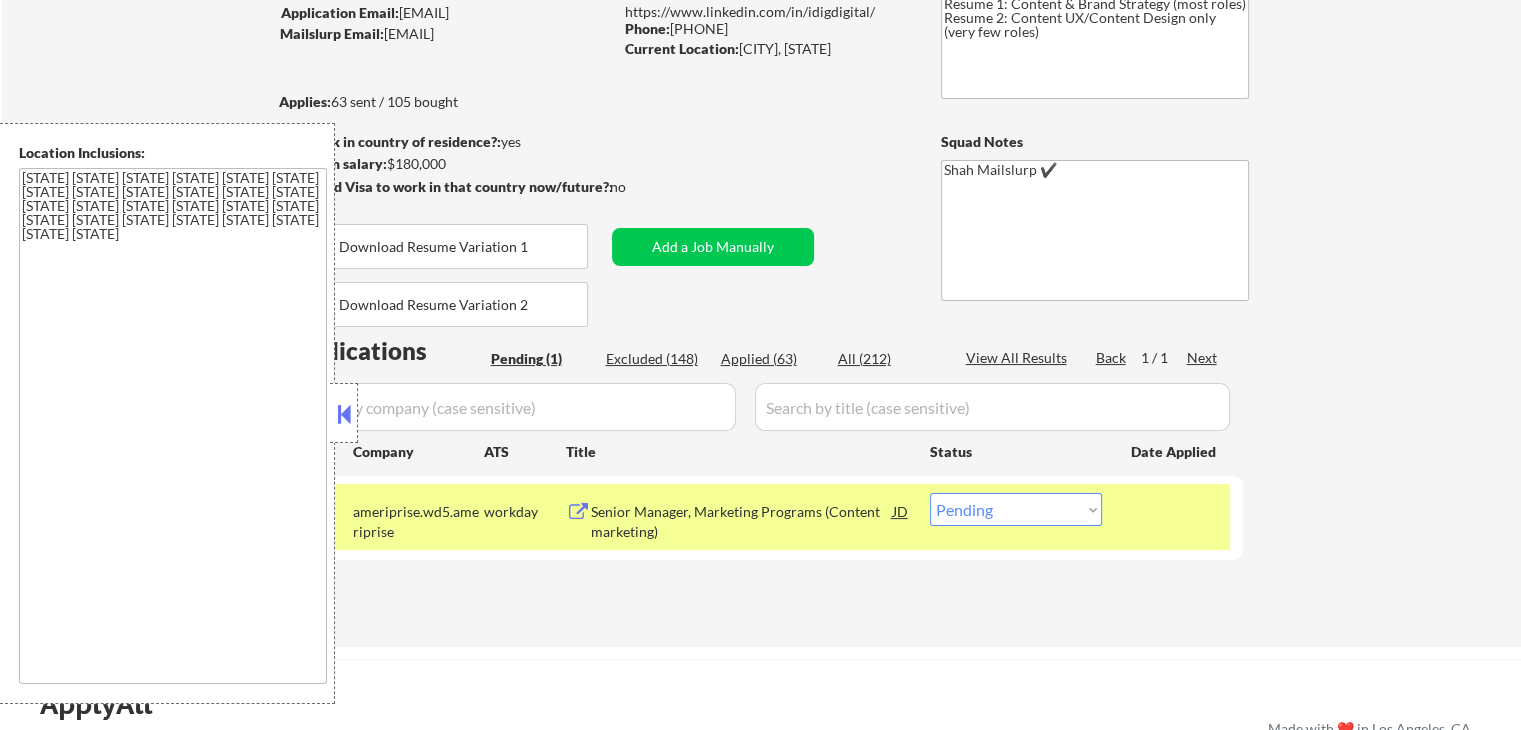 scroll, scrollTop: 300, scrollLeft: 0, axis: vertical 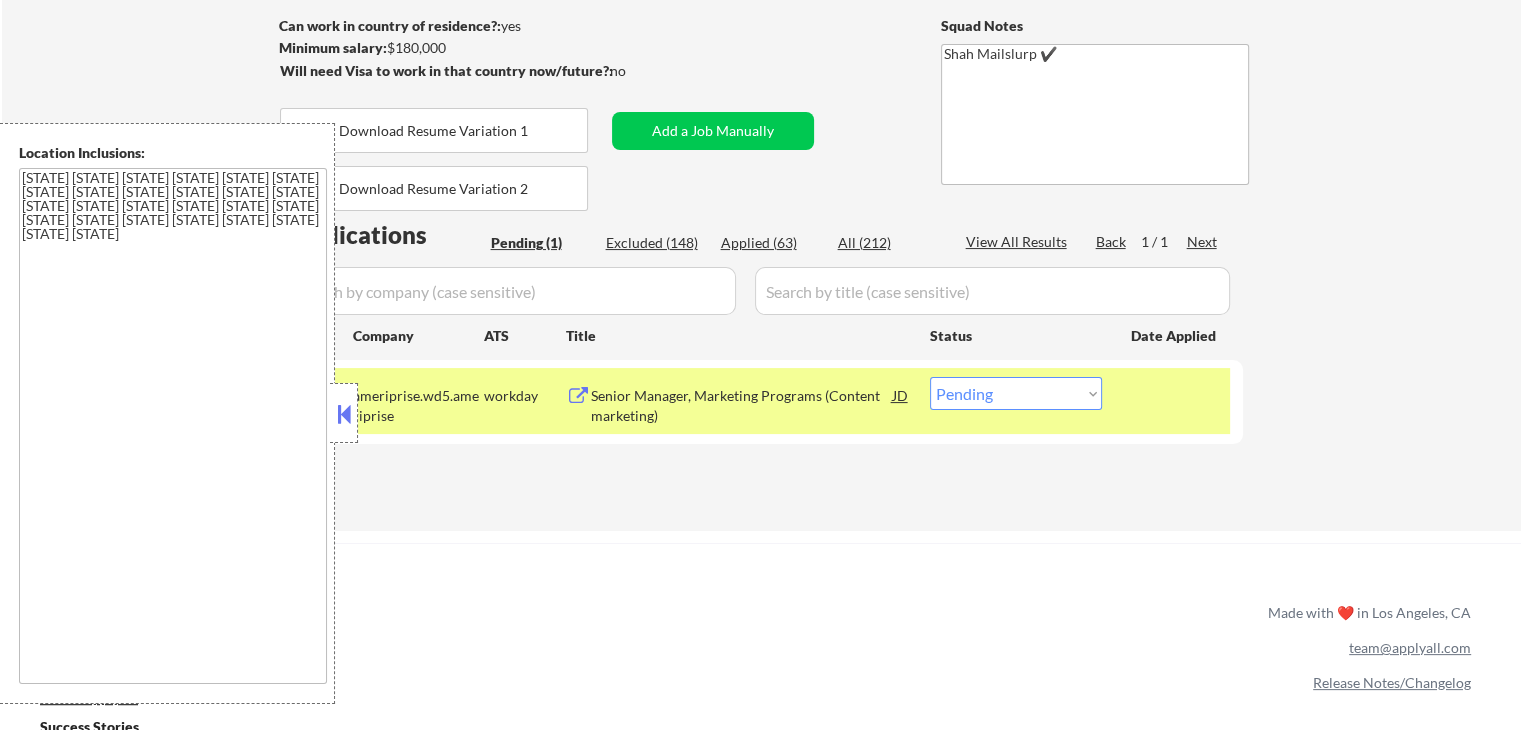 click at bounding box center [344, 414] 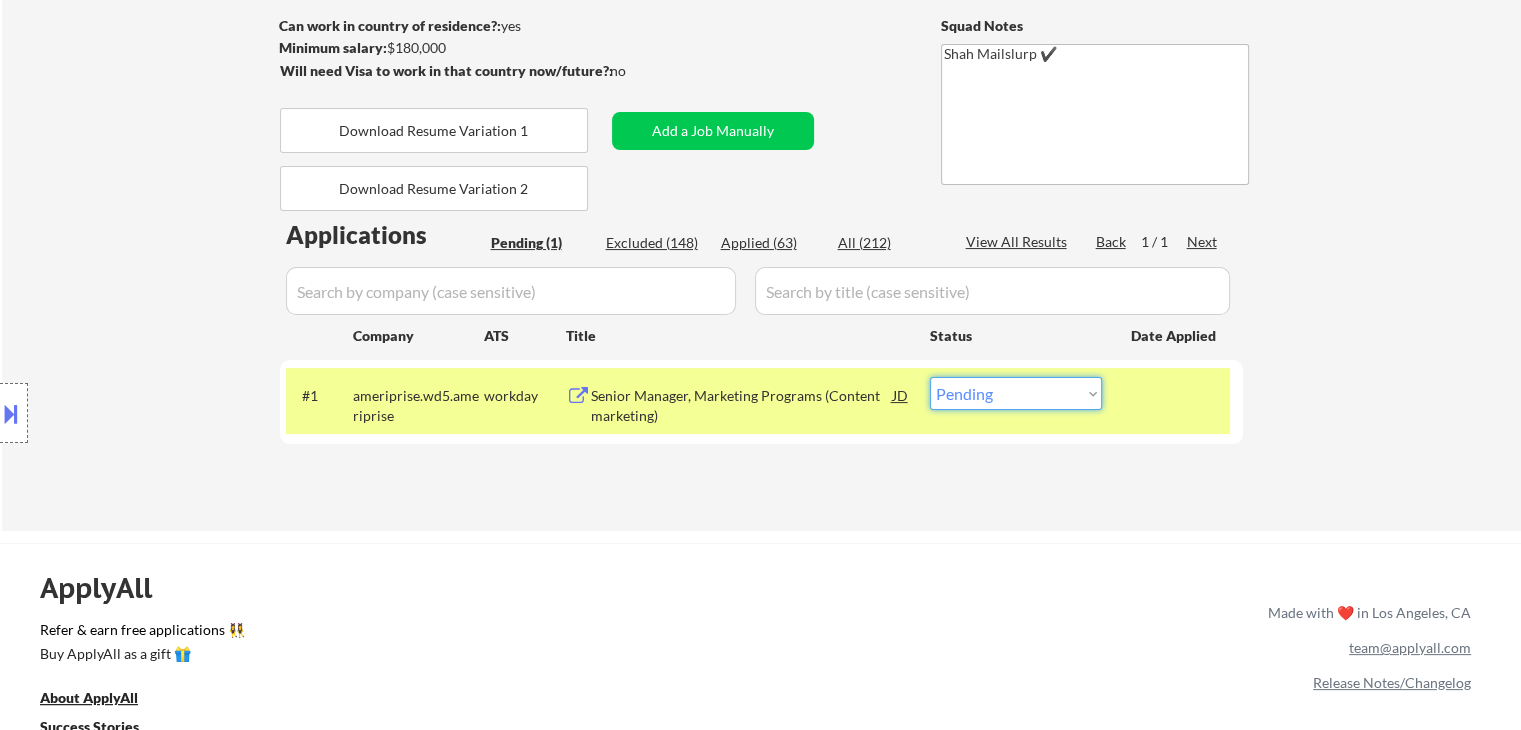 click on "Choose an option... Pending Applied Excluded (Questions) Excluded (Expired) Excluded (Location) Excluded (Bad Match) Excluded (Blocklist) Excluded (Salary) Excluded (Other)" at bounding box center (1016, 393) 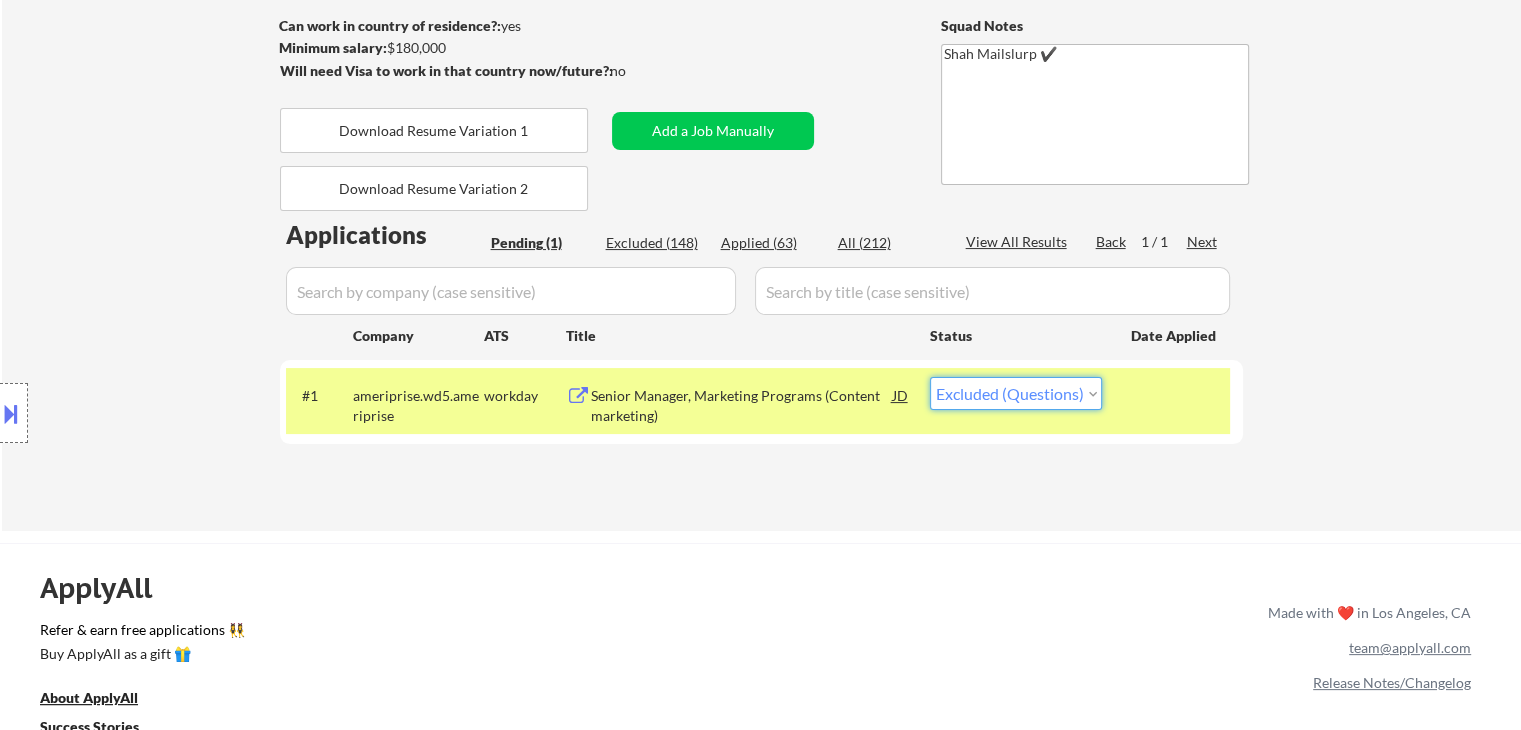 click on "Choose an option... Pending Applied Excluded (Questions) Excluded (Expired) Excluded (Location) Excluded (Bad Match) Excluded (Blocklist) Excluded (Salary) Excluded (Other)" at bounding box center [1016, 393] 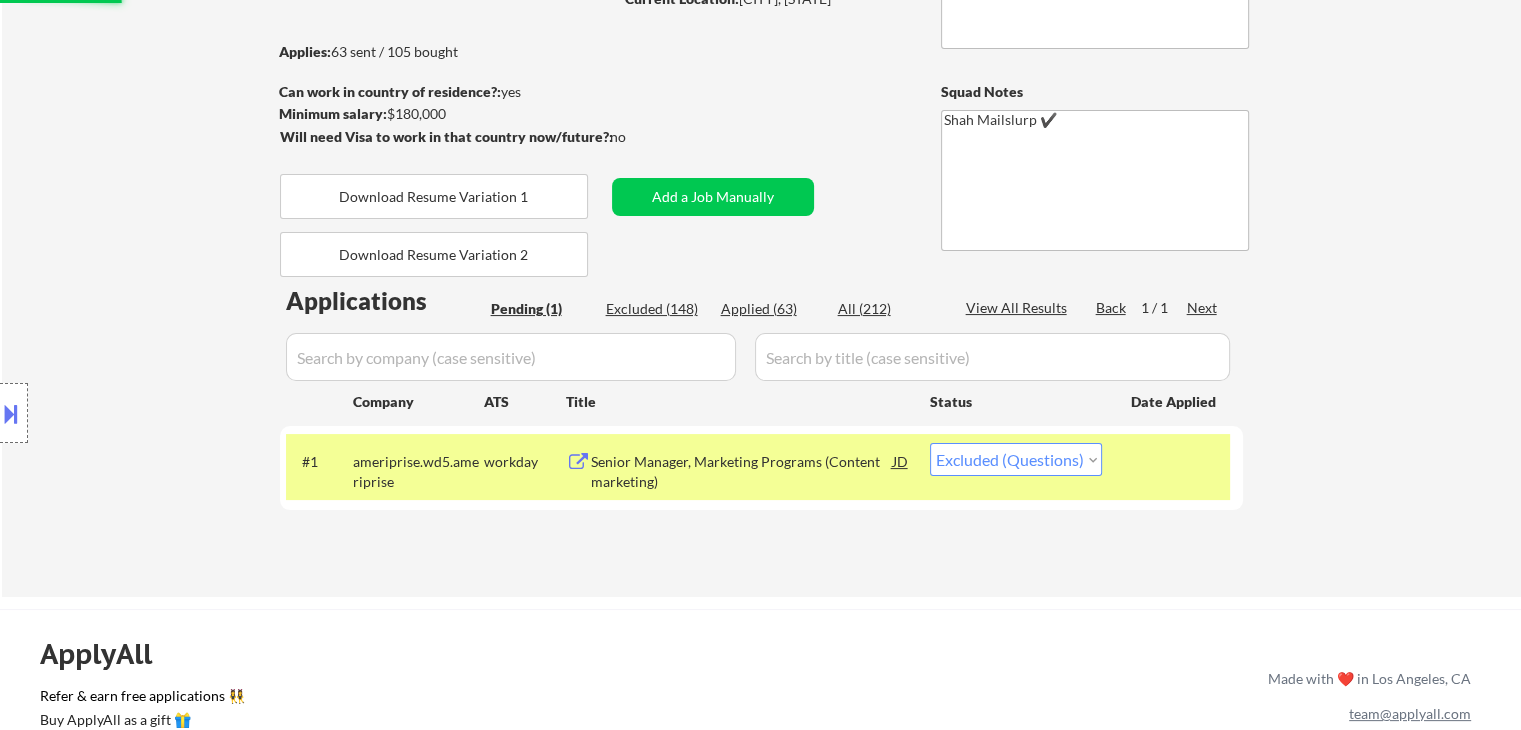 scroll, scrollTop: 200, scrollLeft: 0, axis: vertical 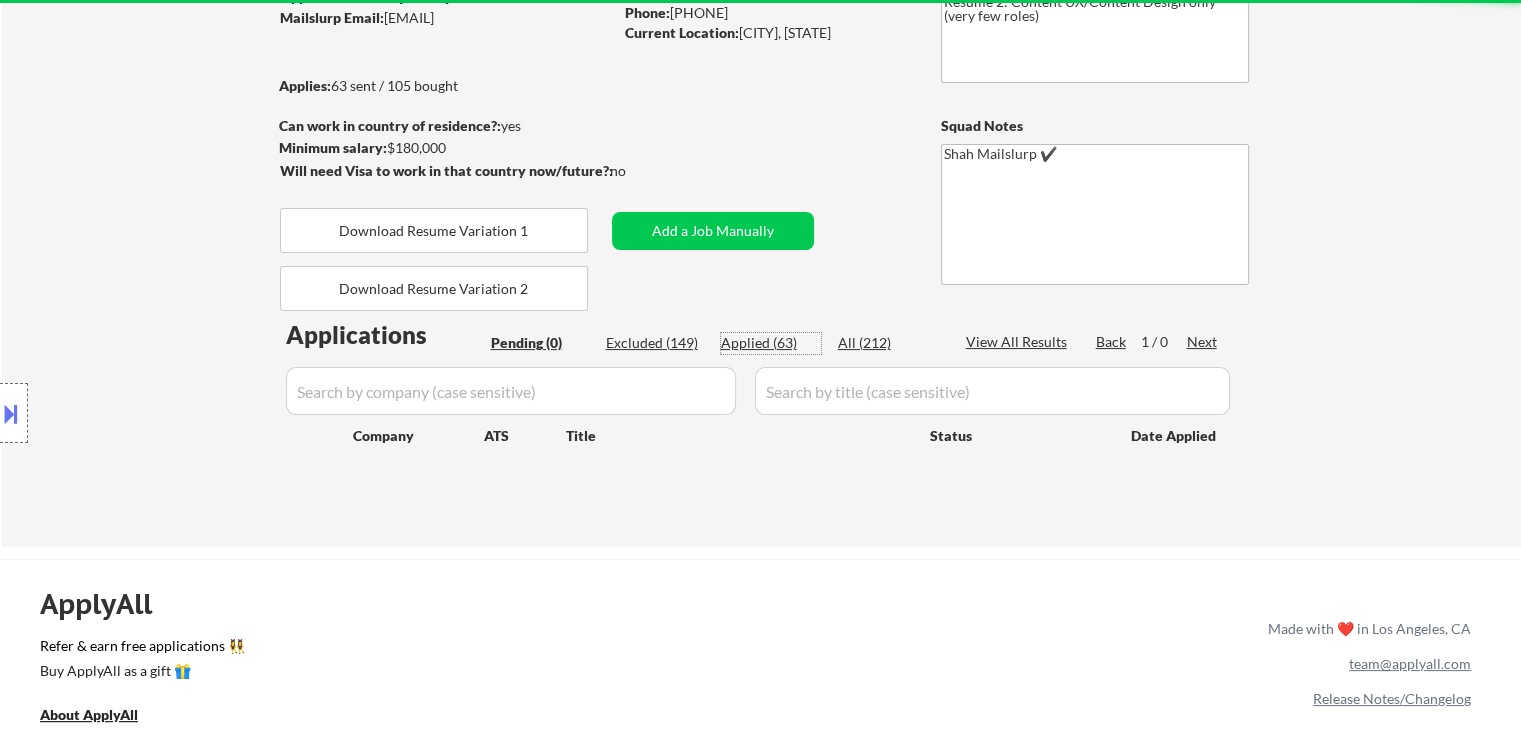 click on "Applied (63)" at bounding box center [771, 343] 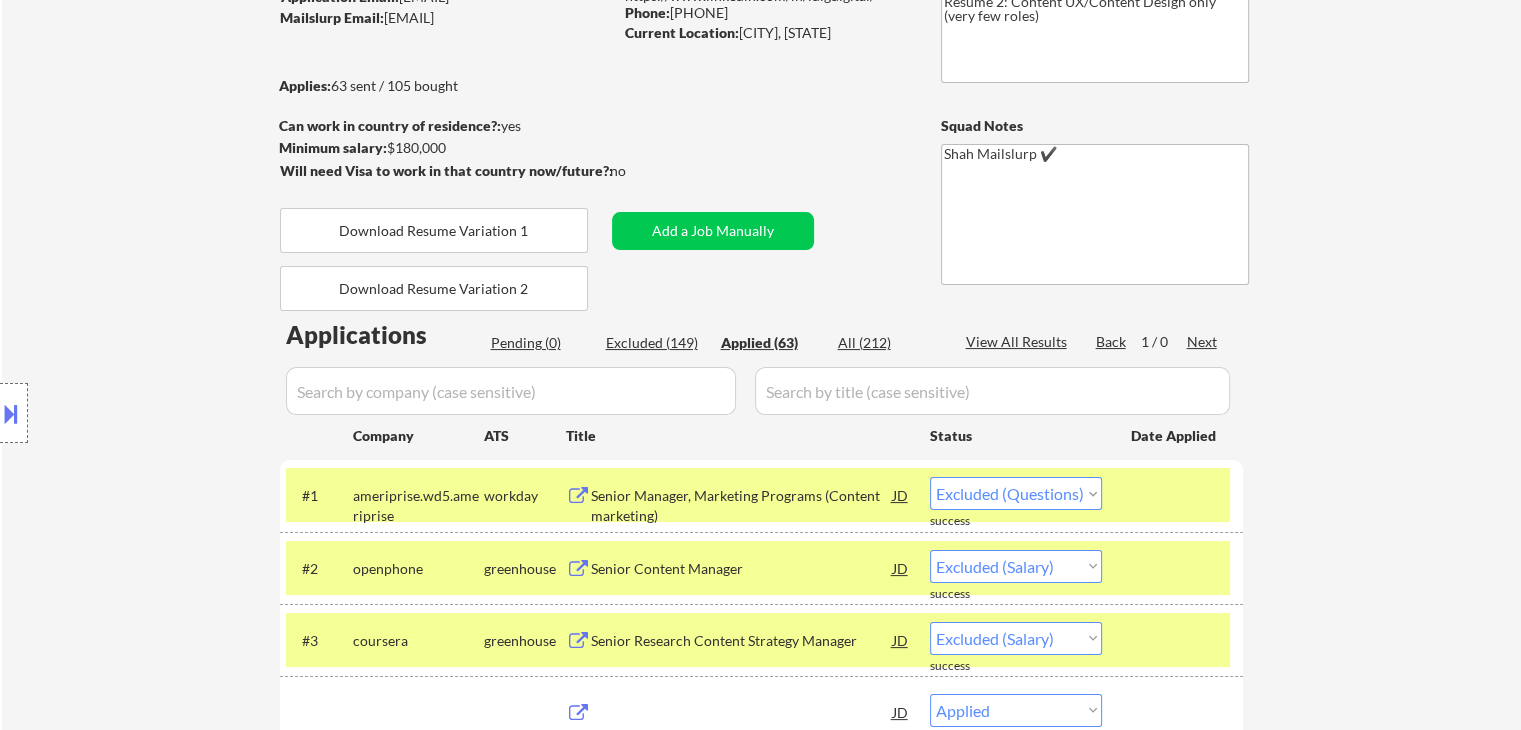 select on ""applied"" 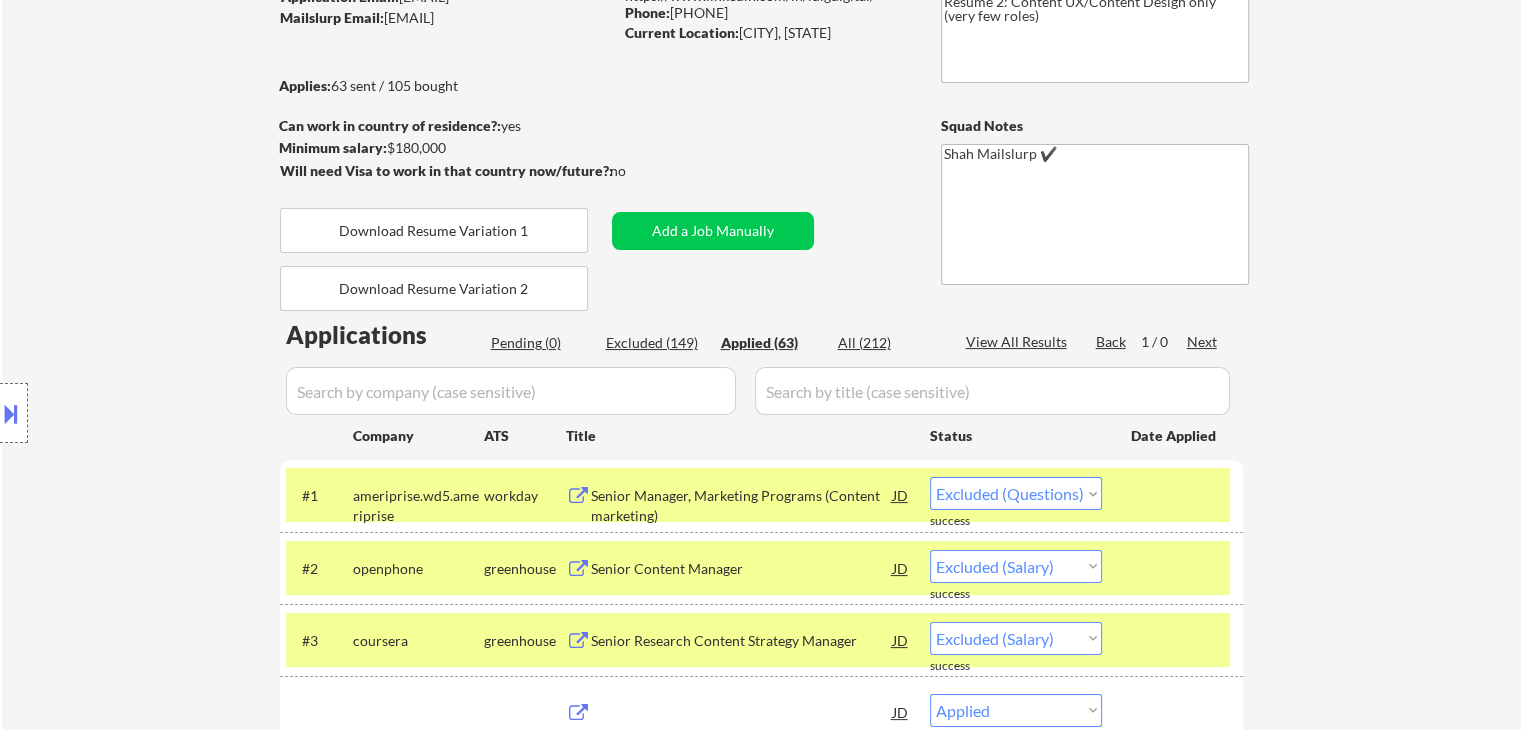 select on ""applied"" 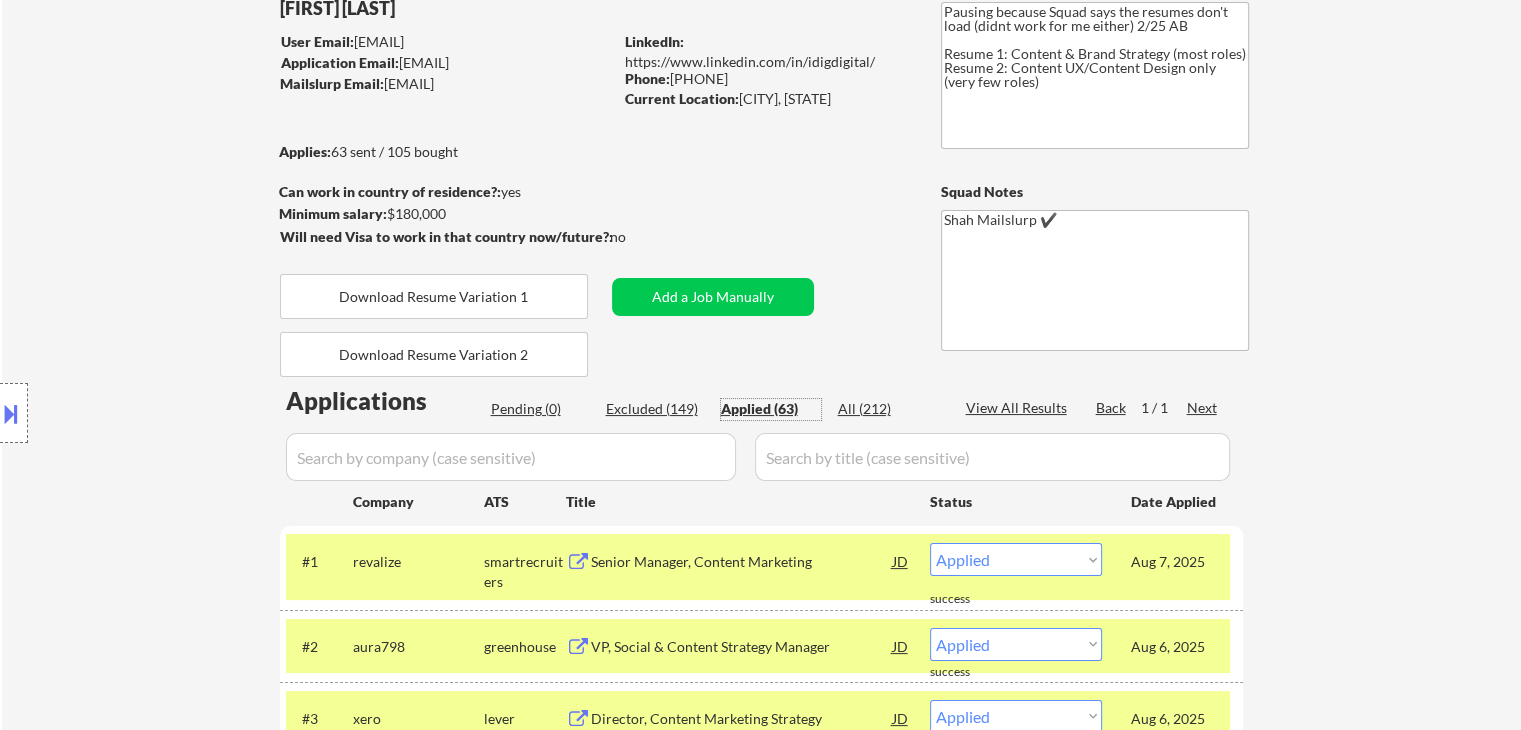 scroll, scrollTop: 100, scrollLeft: 0, axis: vertical 